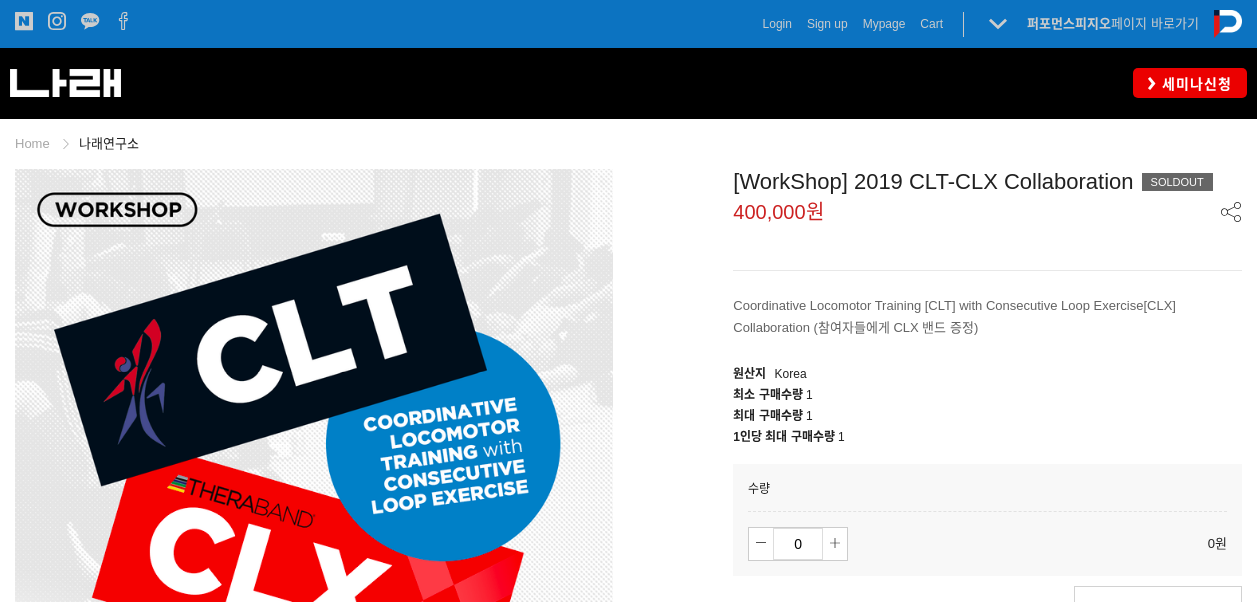 scroll, scrollTop: 0, scrollLeft: 0, axis: both 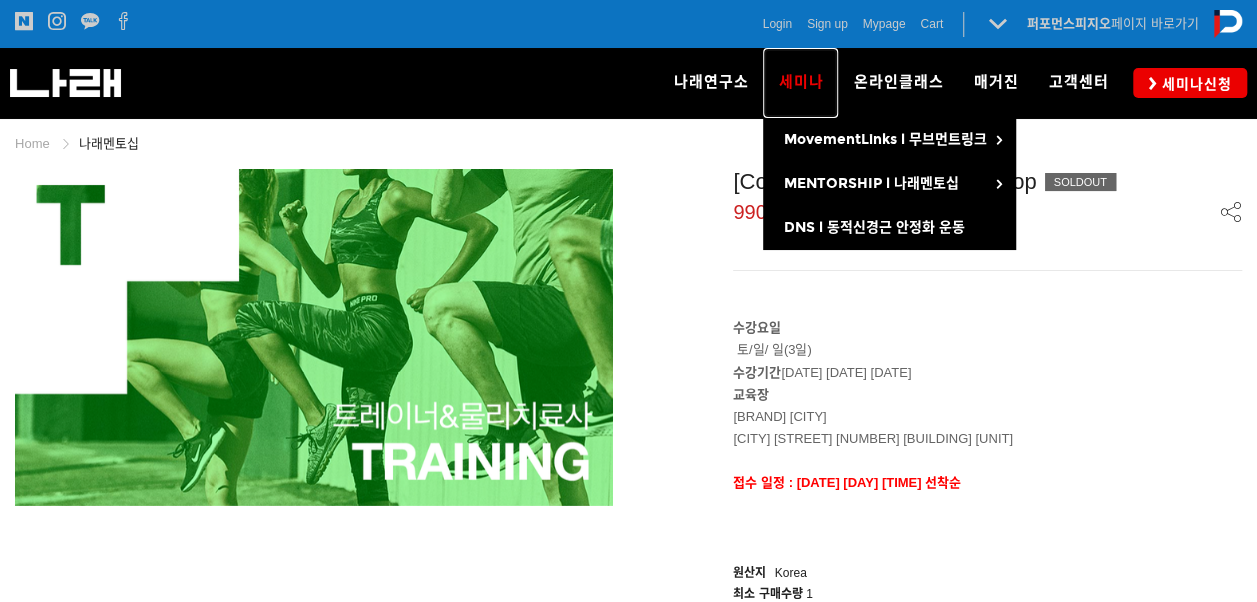 click on "세미나" at bounding box center [800, 82] 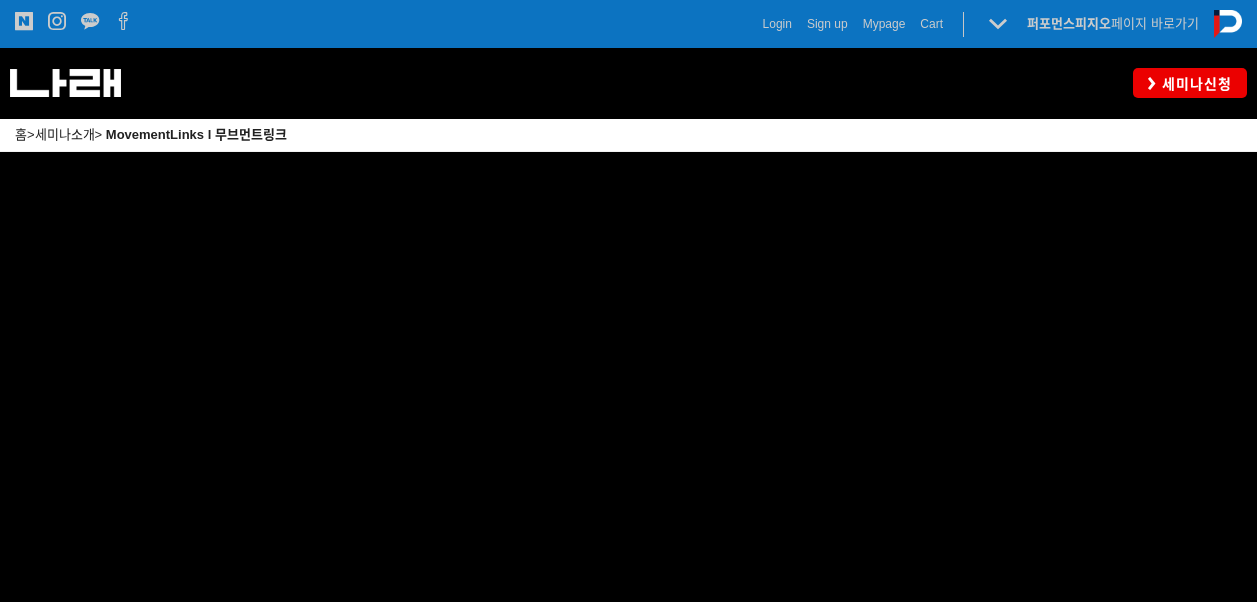 scroll, scrollTop: 0, scrollLeft: 0, axis: both 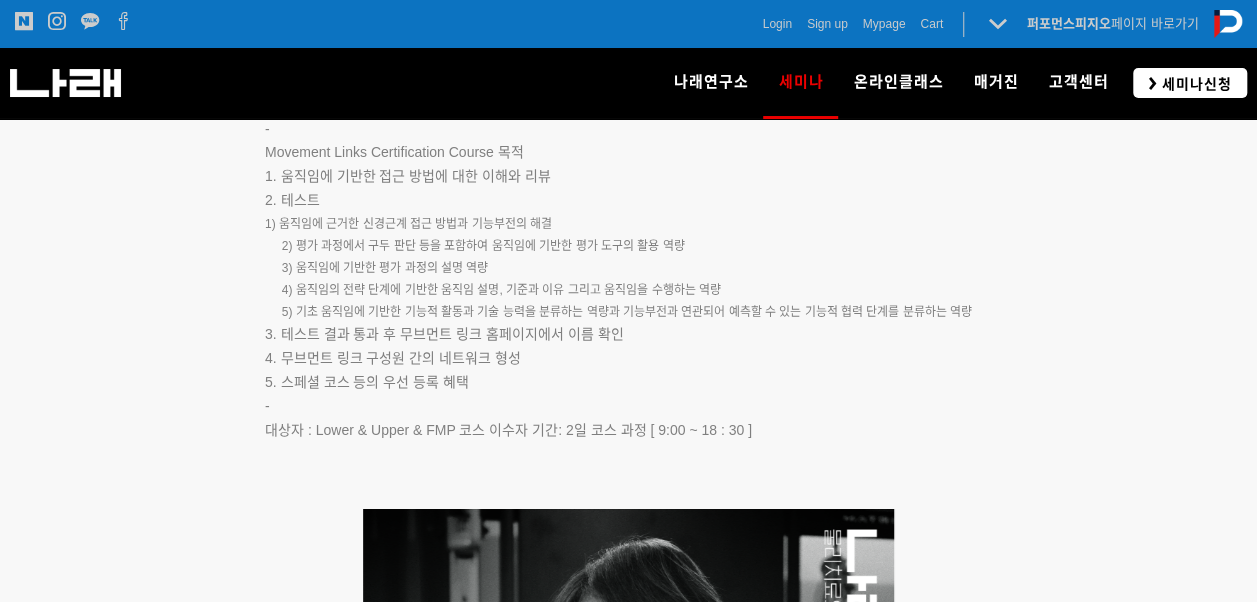 click on "세미나신청" at bounding box center (1194, 84) 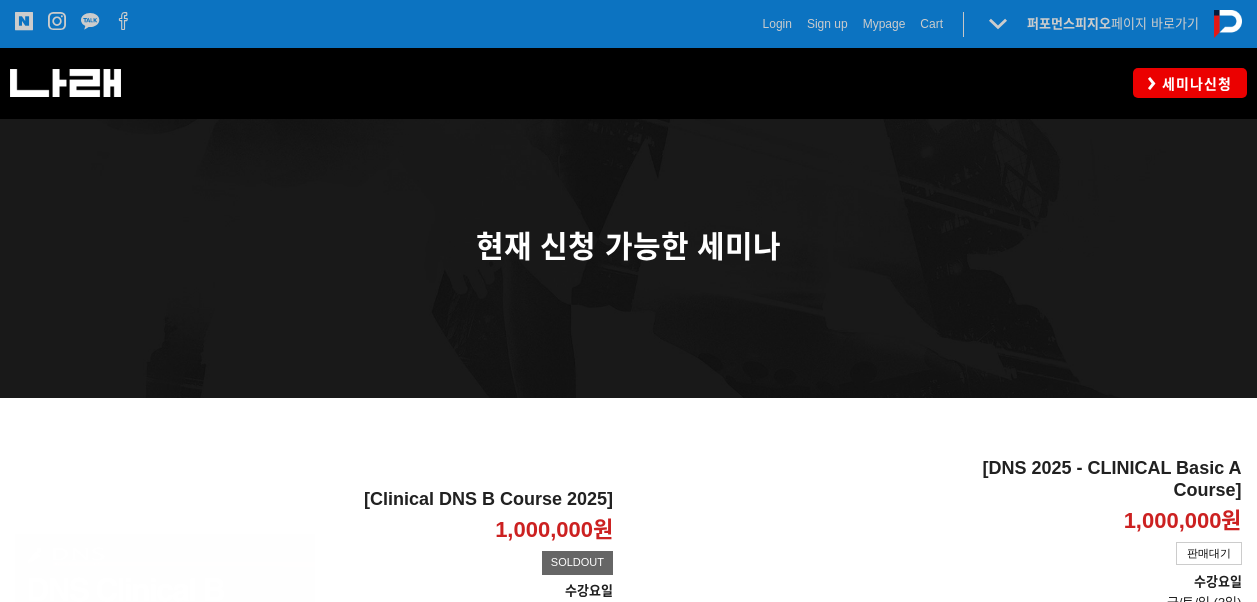 scroll, scrollTop: 0, scrollLeft: 0, axis: both 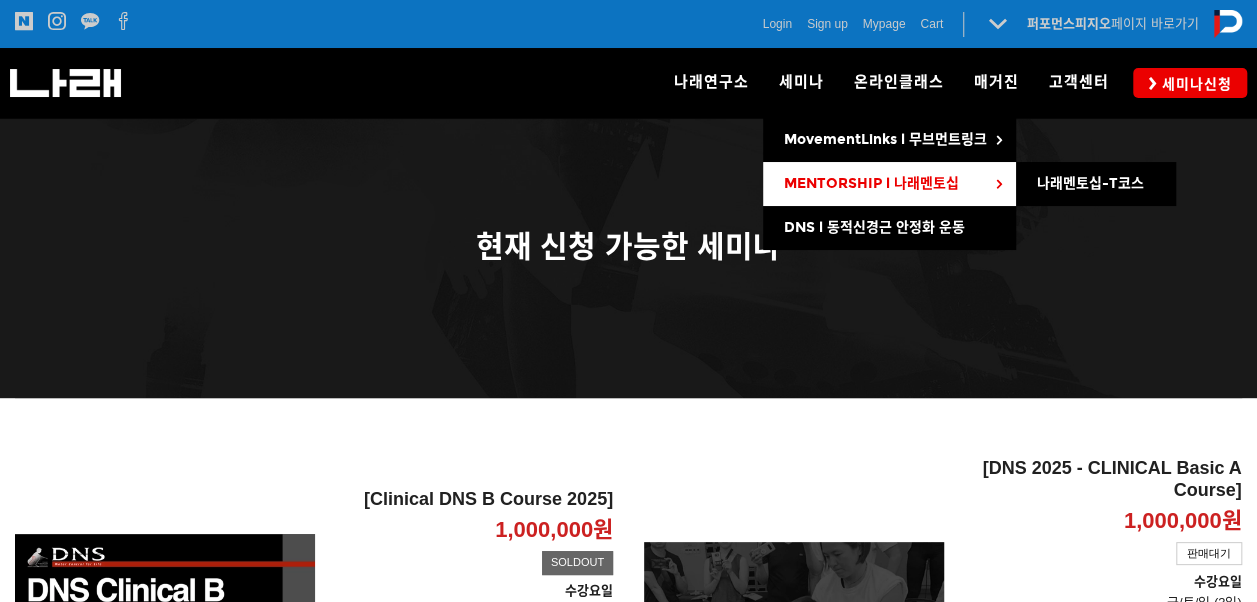 click on "MENTORSHIP l 나래멘토십" at bounding box center (870, 183) 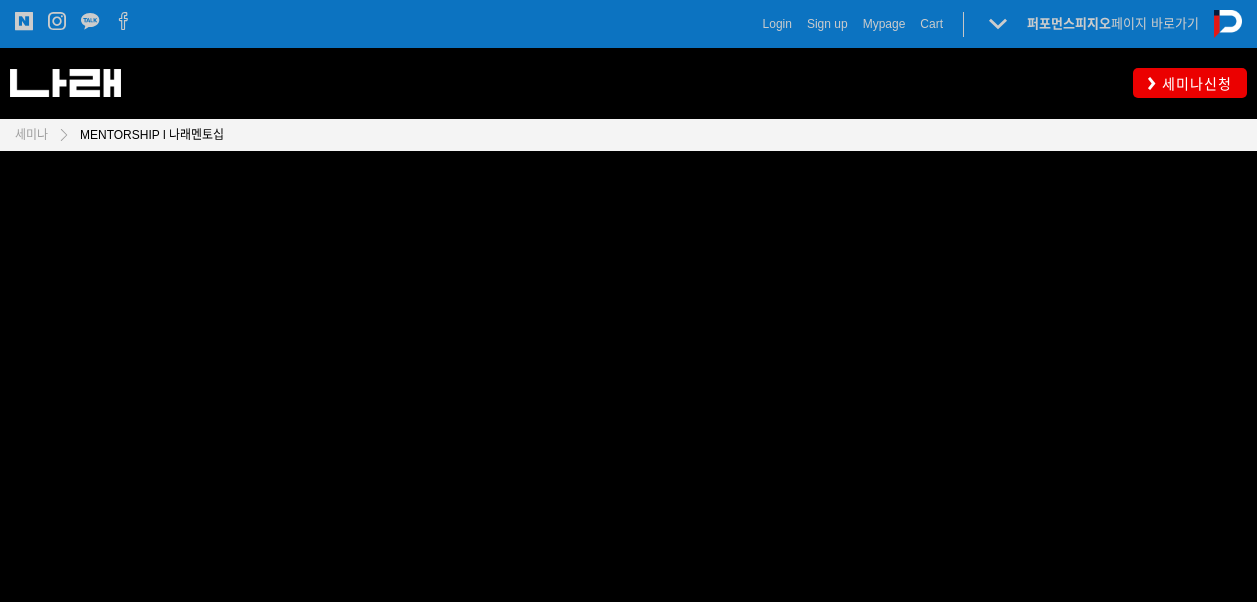 scroll, scrollTop: 0, scrollLeft: 0, axis: both 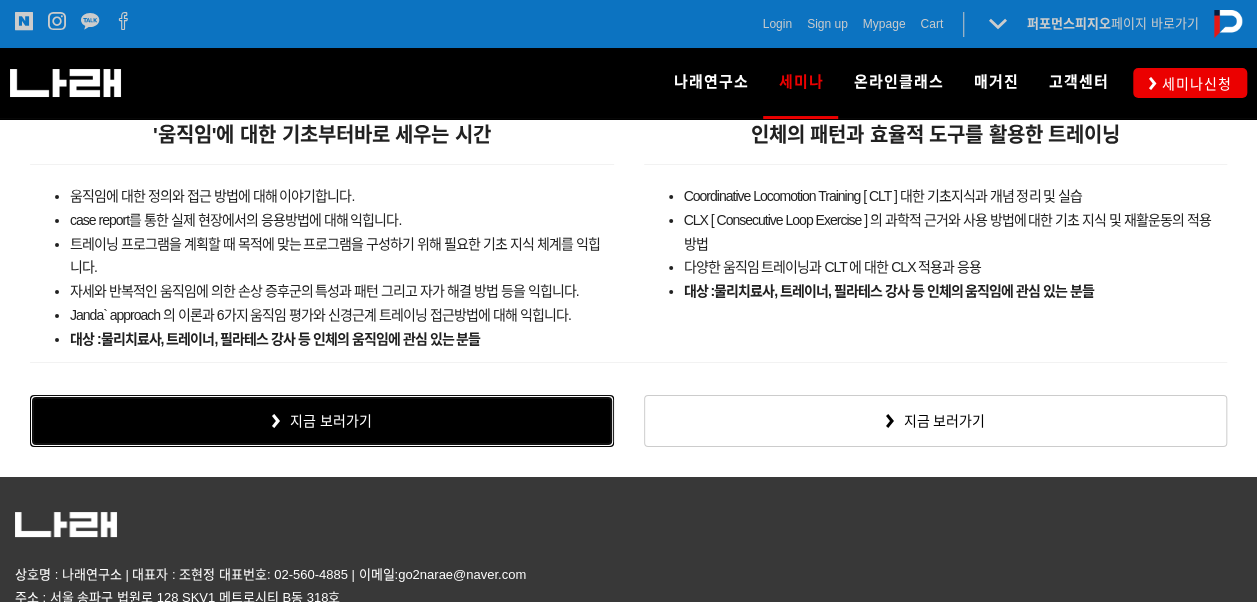 click on "지금 보러가기" at bounding box center [322, 421] 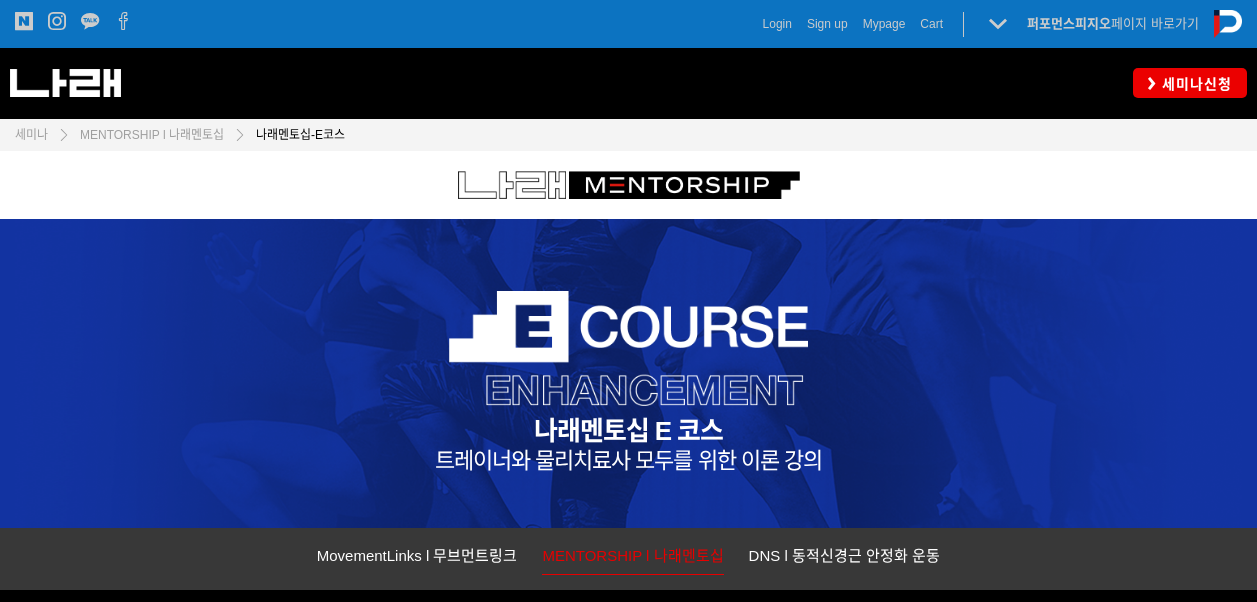 scroll, scrollTop: 0, scrollLeft: 0, axis: both 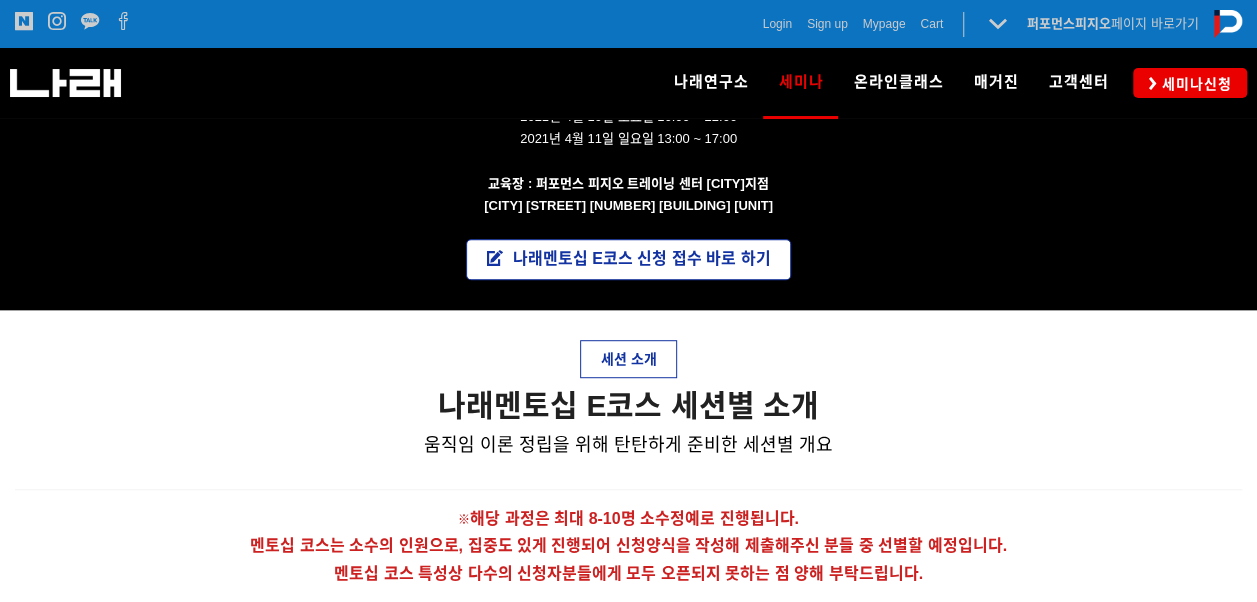 click on "나래멘토십 E코스 신청 접수 바로 하기" at bounding box center (629, 259) 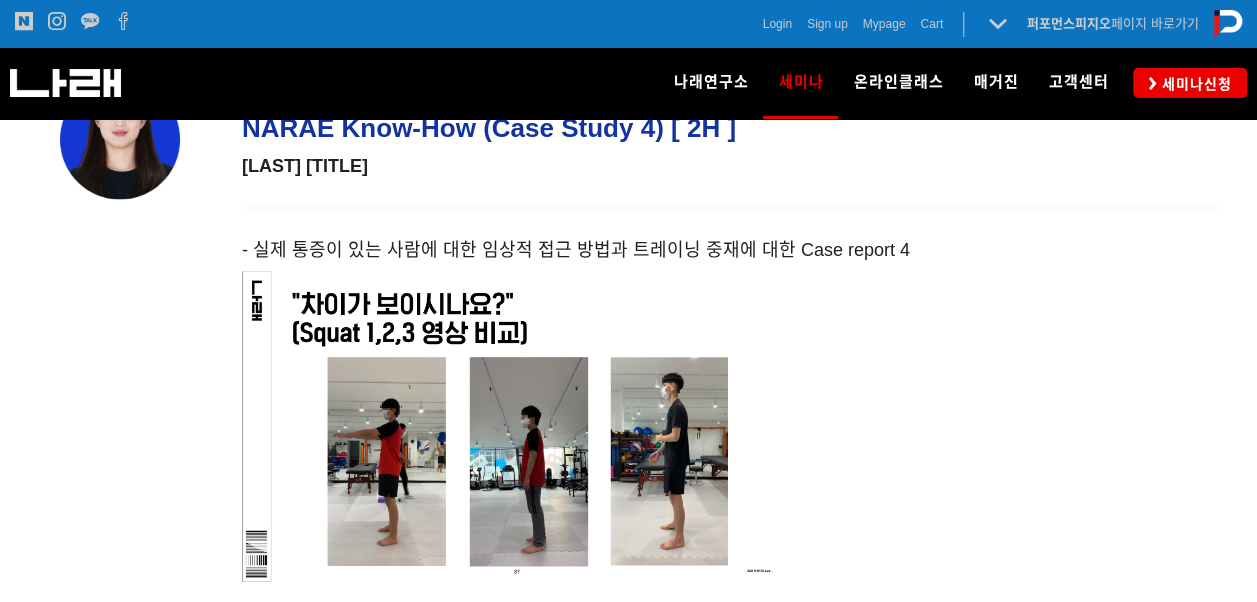 scroll, scrollTop: 12892, scrollLeft: 0, axis: vertical 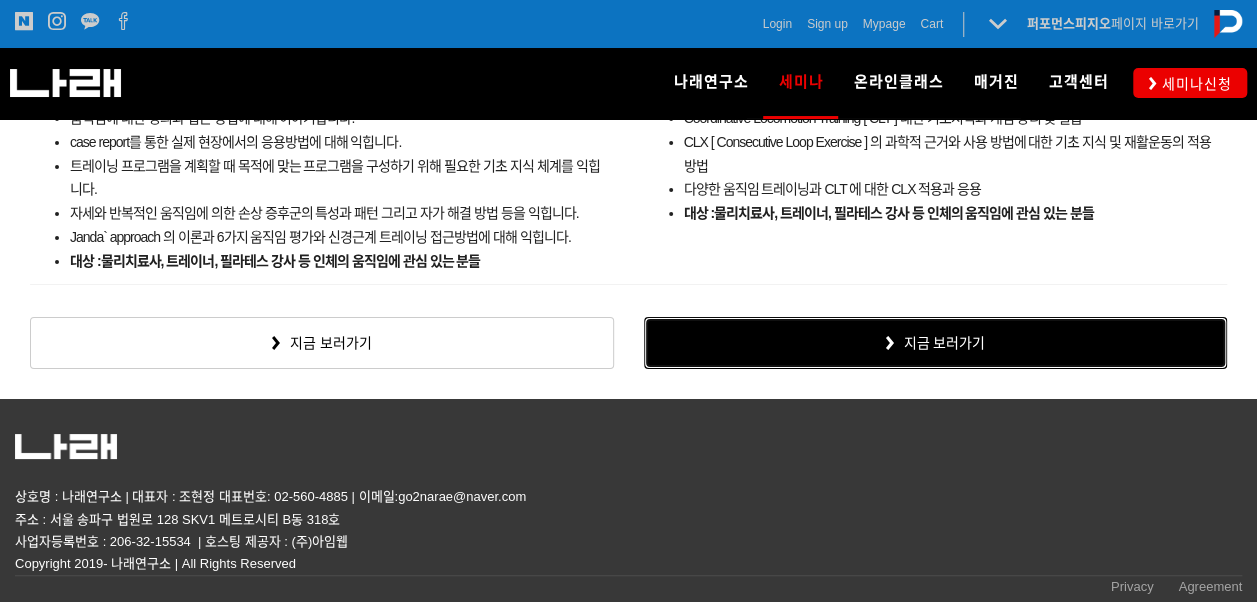 click on "지금 보러가기" at bounding box center (936, 343) 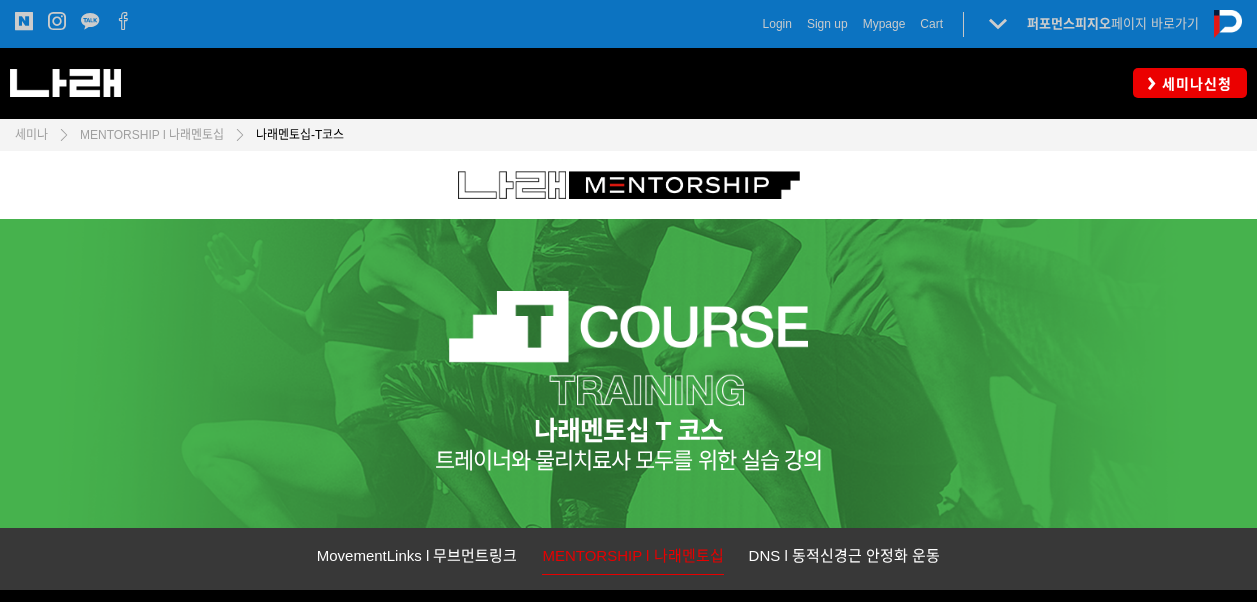 scroll, scrollTop: 0, scrollLeft: 0, axis: both 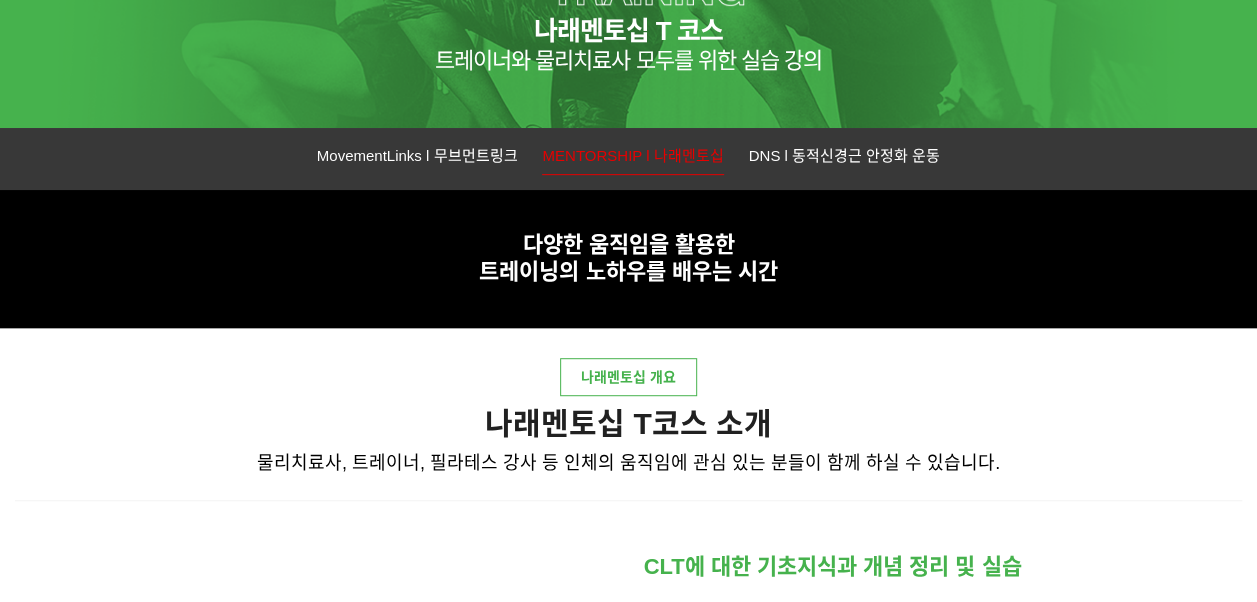 click at bounding box center (628, 297) 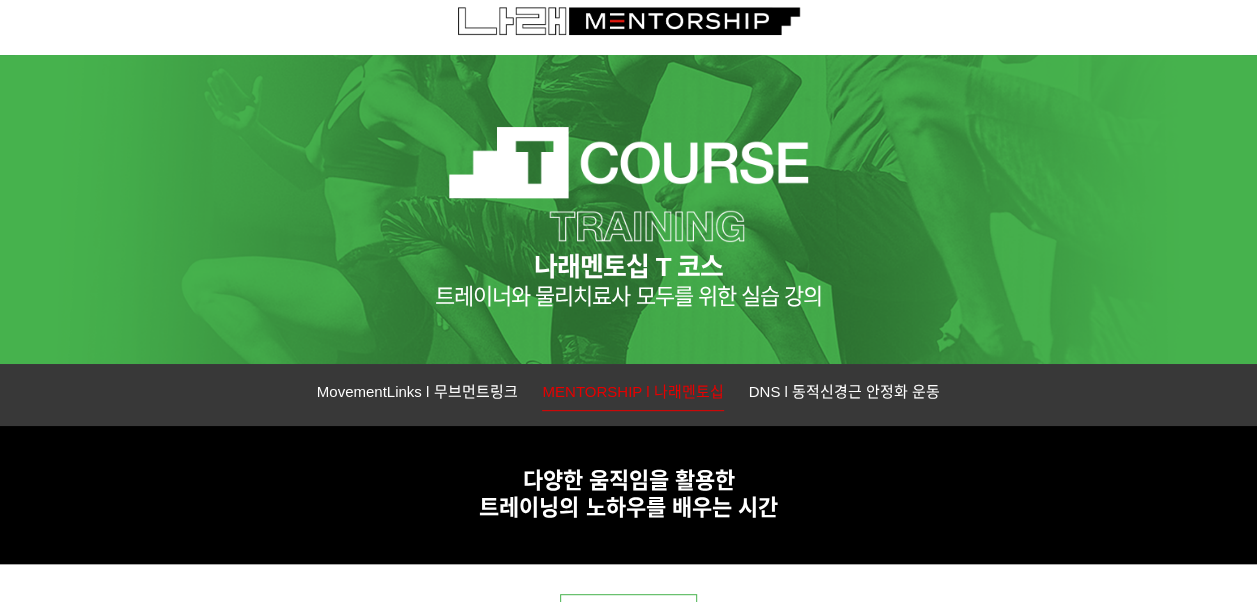 scroll, scrollTop: 208, scrollLeft: 0, axis: vertical 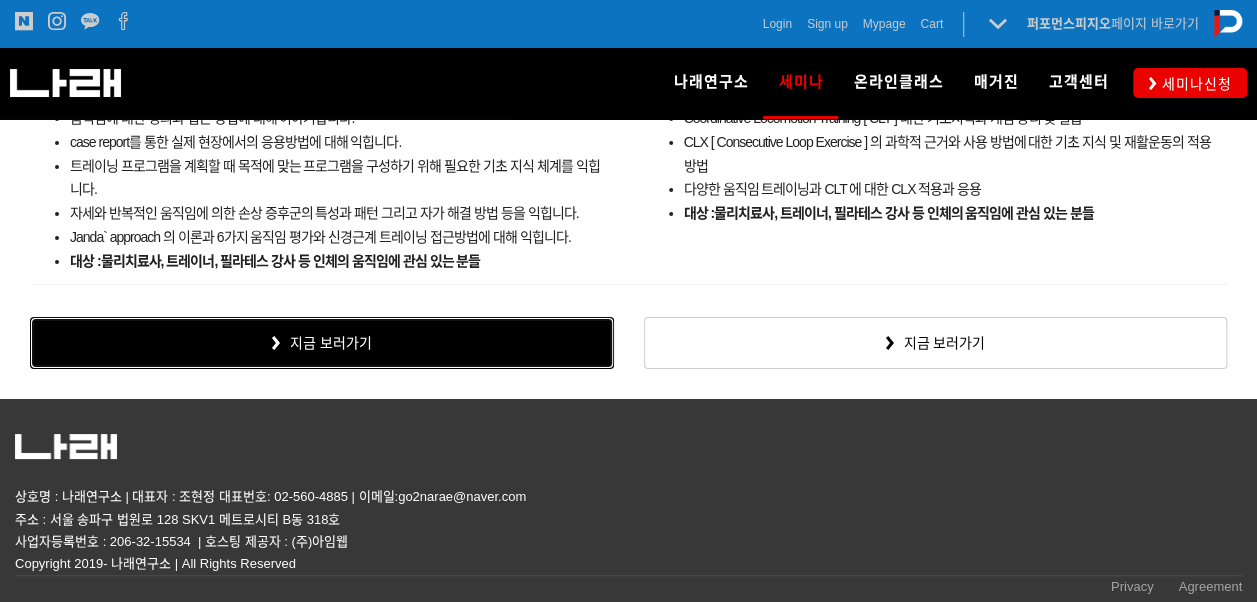 click on "지금 보러가기" at bounding box center (322, 343) 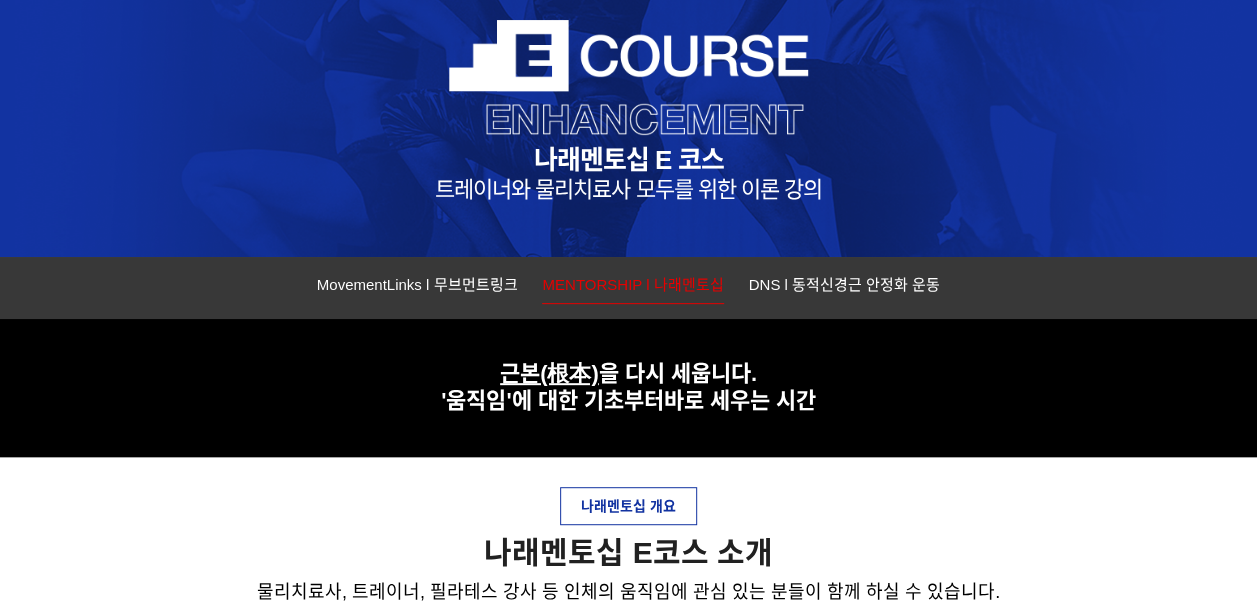 scroll, scrollTop: 500, scrollLeft: 0, axis: vertical 